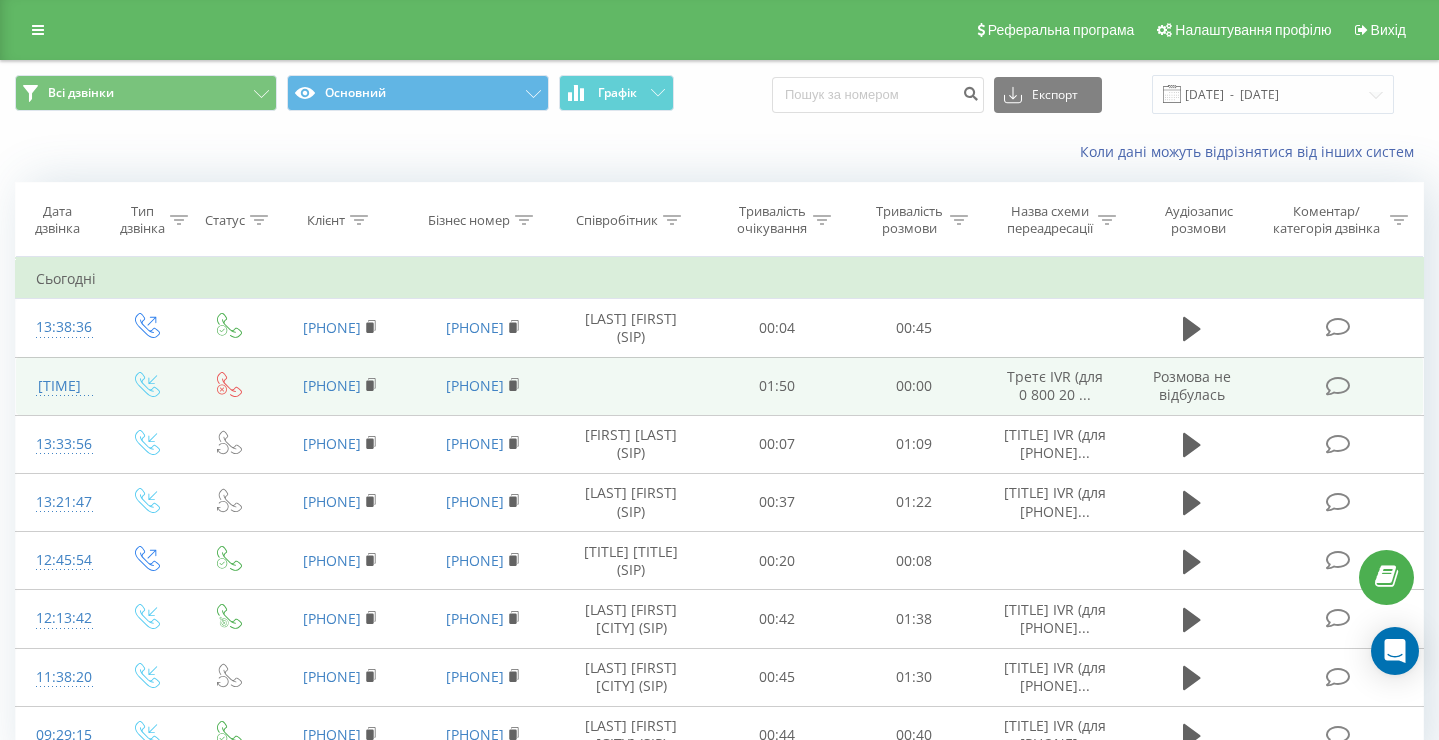 scroll, scrollTop: 0, scrollLeft: 0, axis: both 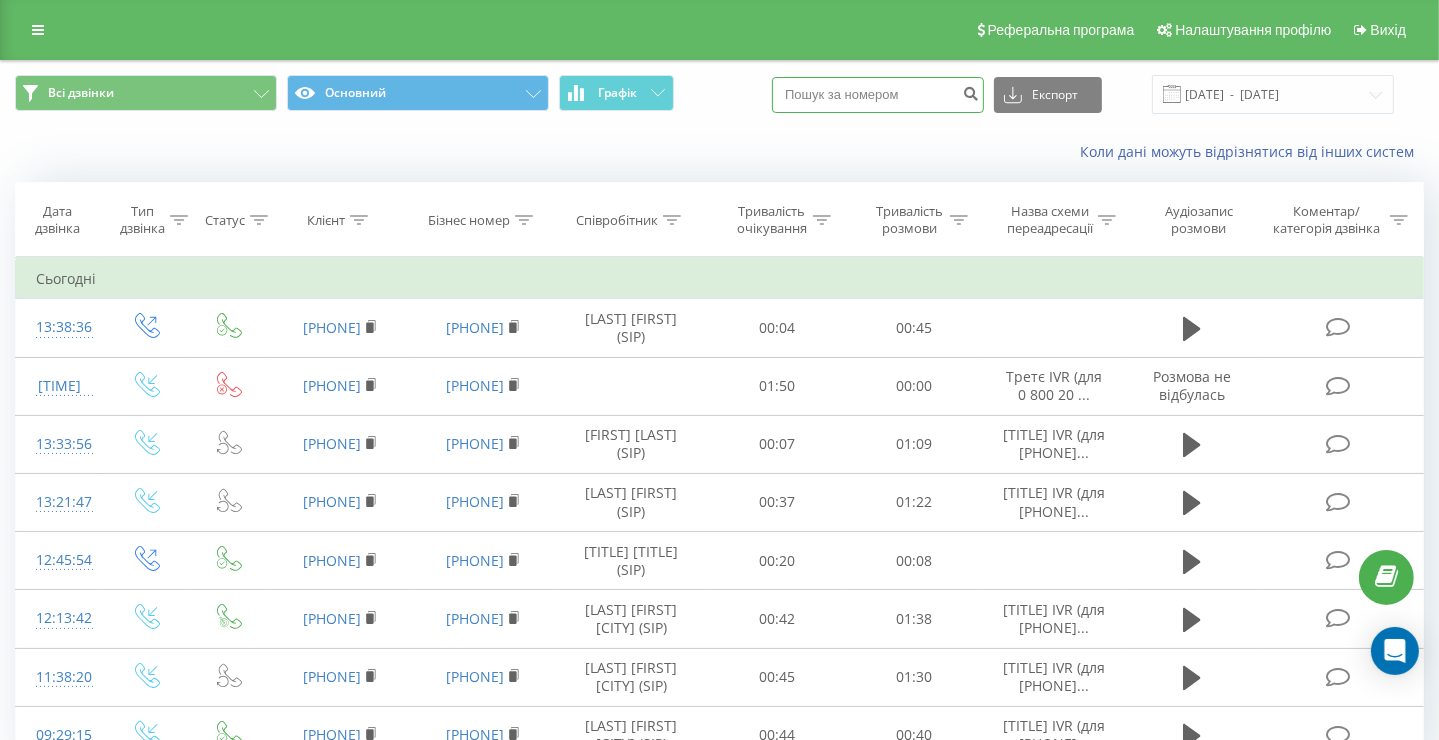 click at bounding box center [878, 95] 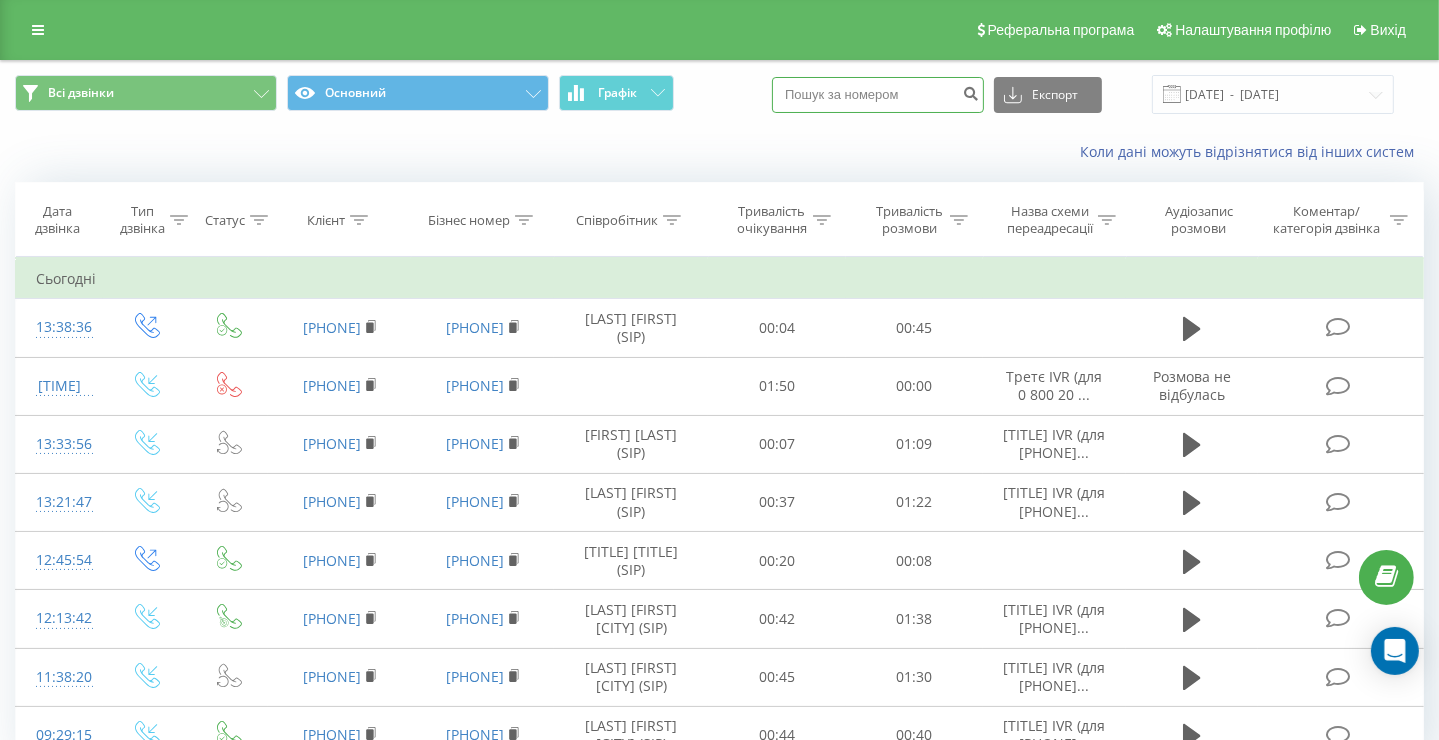 paste on "[PHONE]" 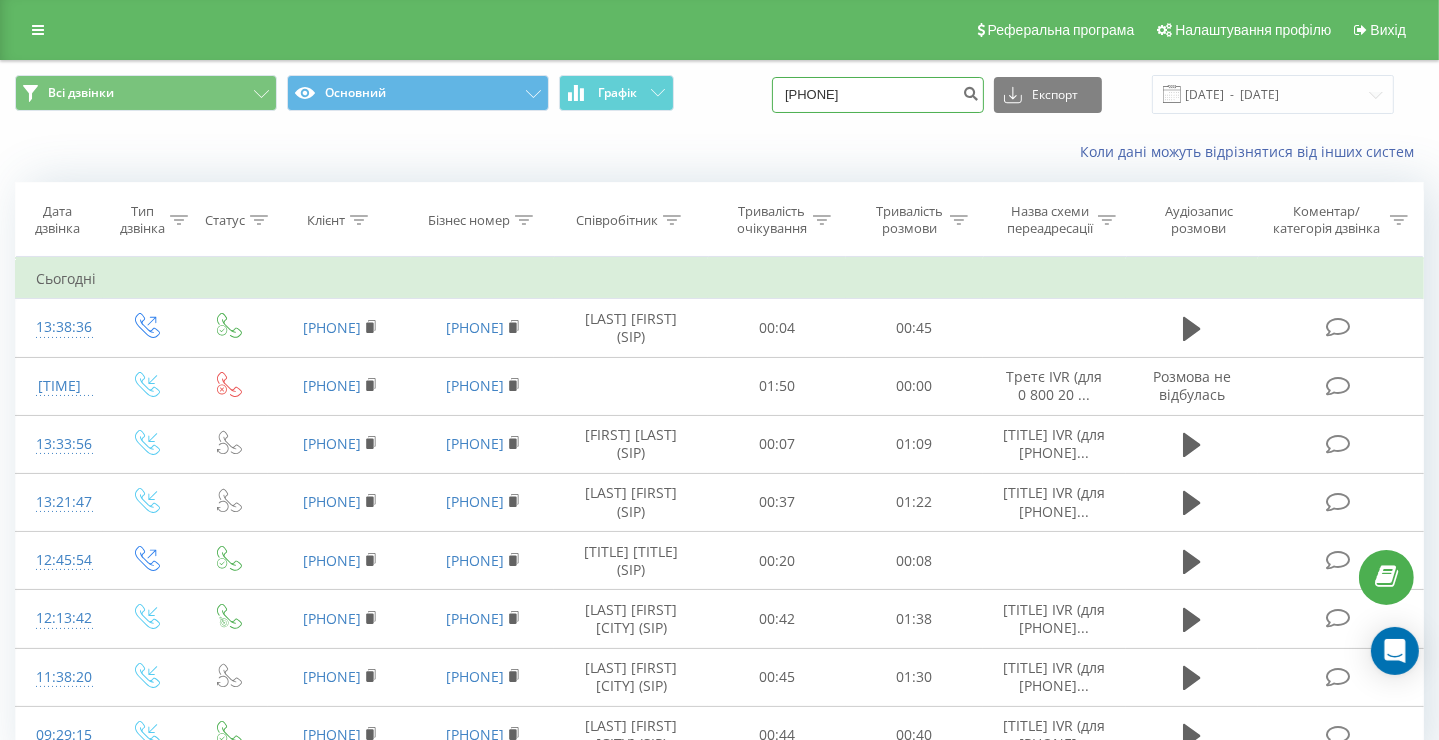 type on "[PHONE]" 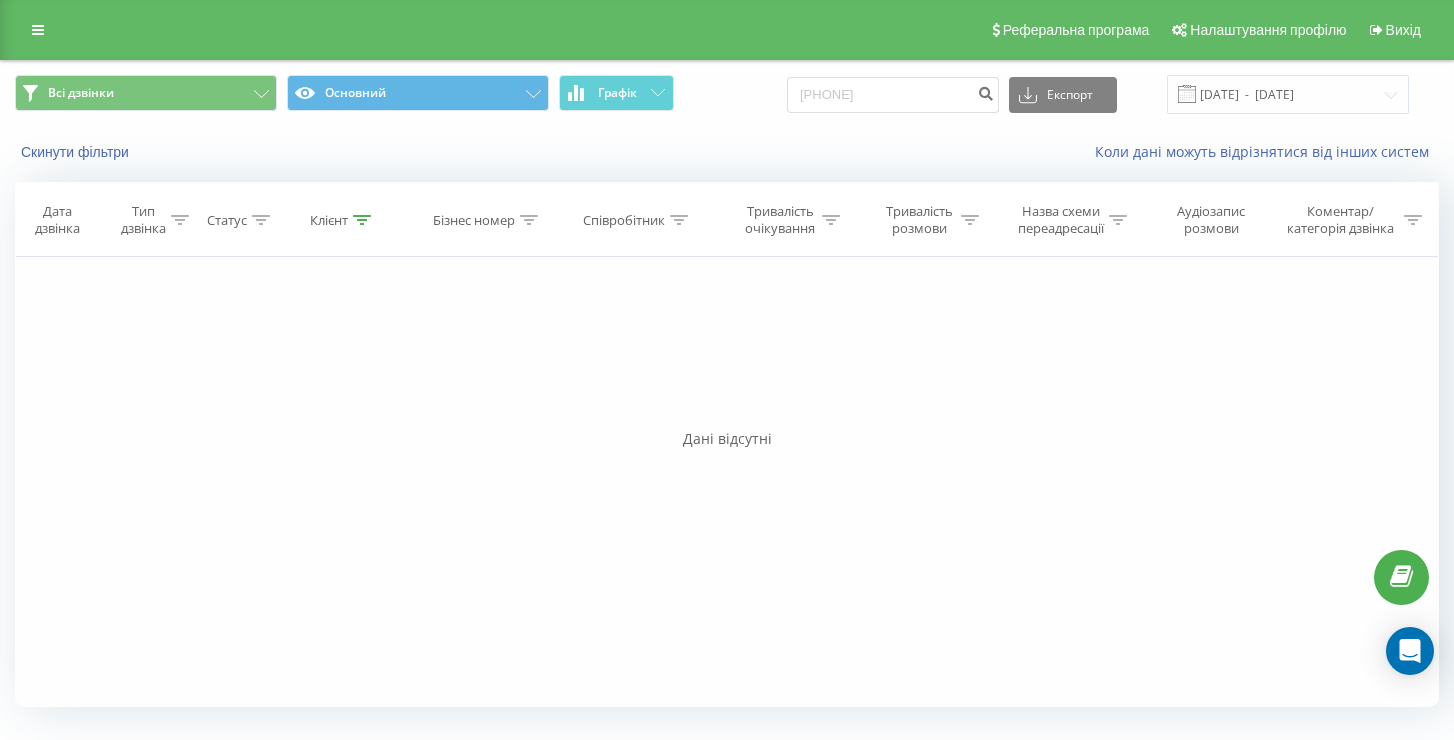 scroll, scrollTop: 0, scrollLeft: 0, axis: both 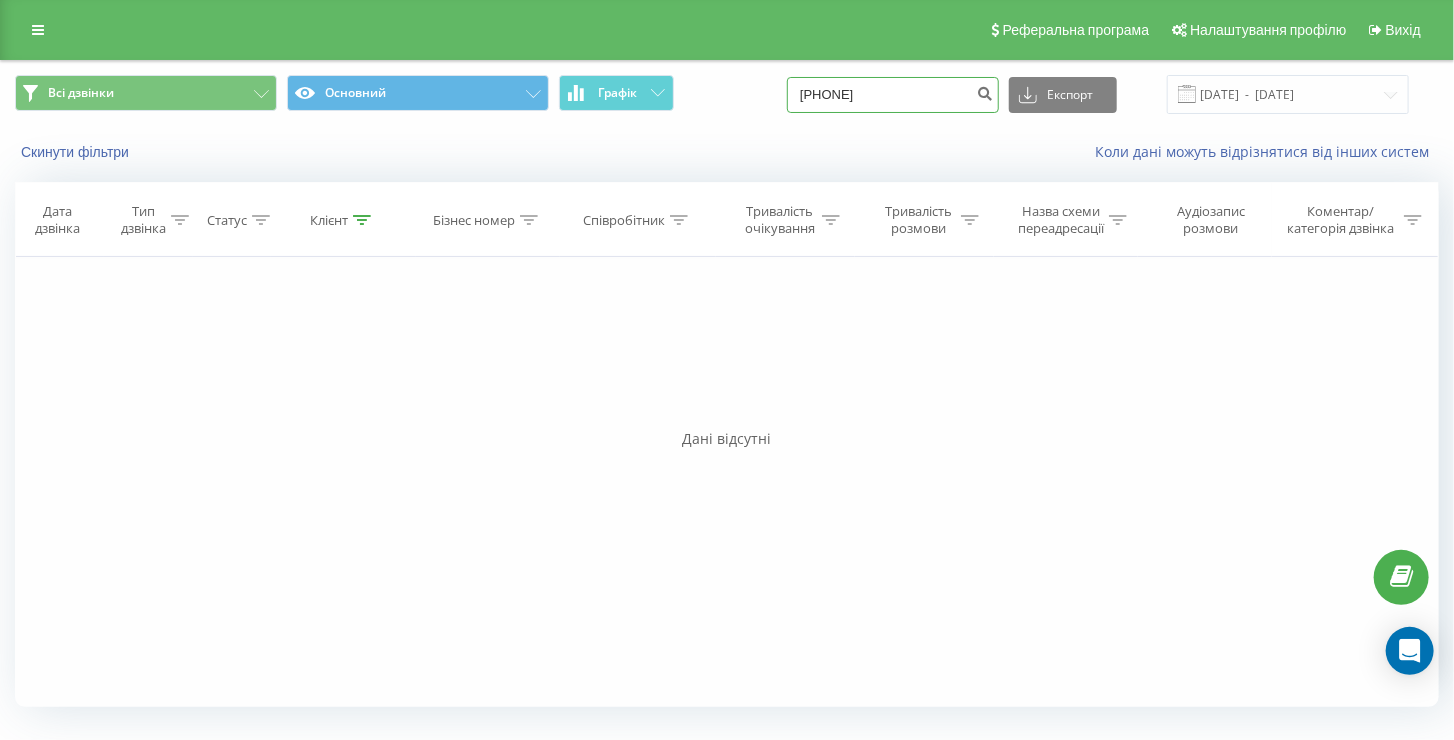 drag, startPoint x: 928, startPoint y: 92, endPoint x: 795, endPoint y: 138, distance: 140.73024 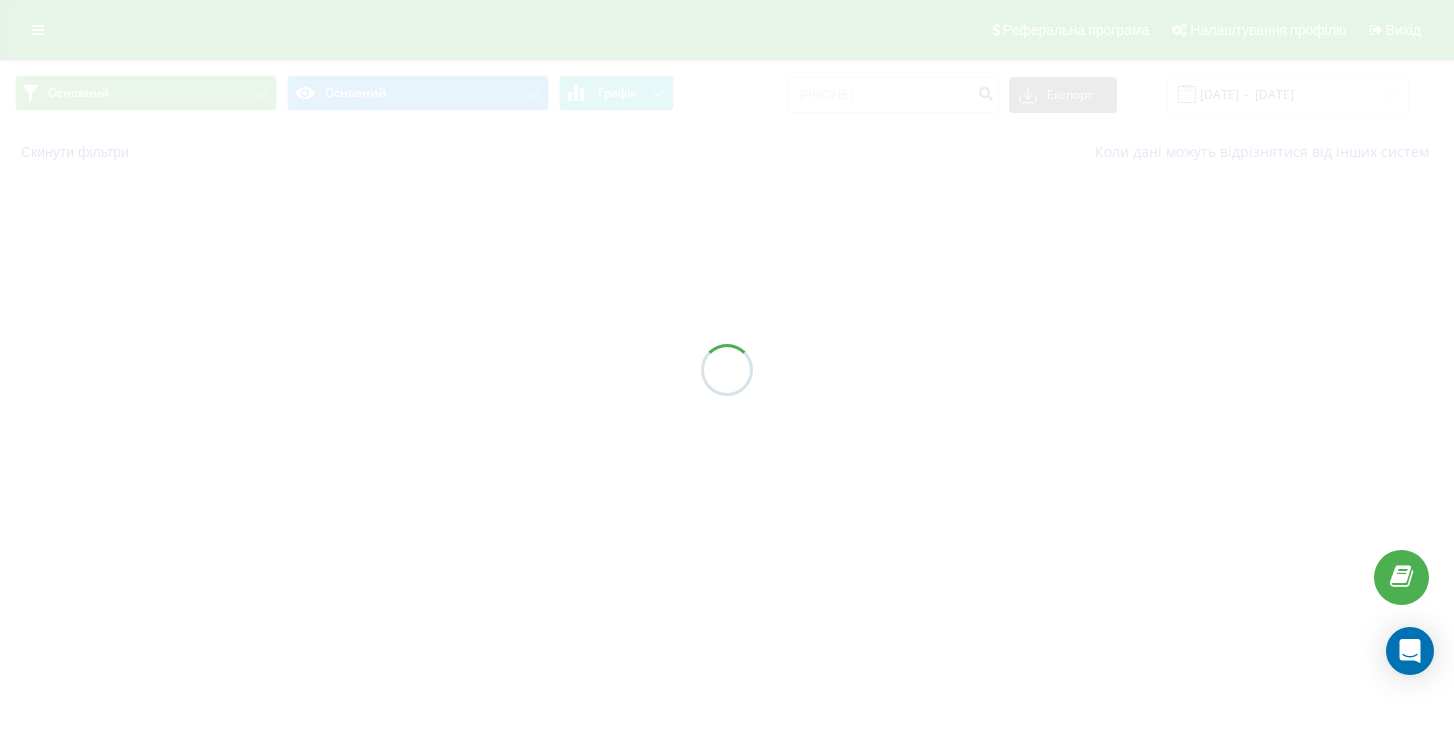 scroll, scrollTop: 0, scrollLeft: 0, axis: both 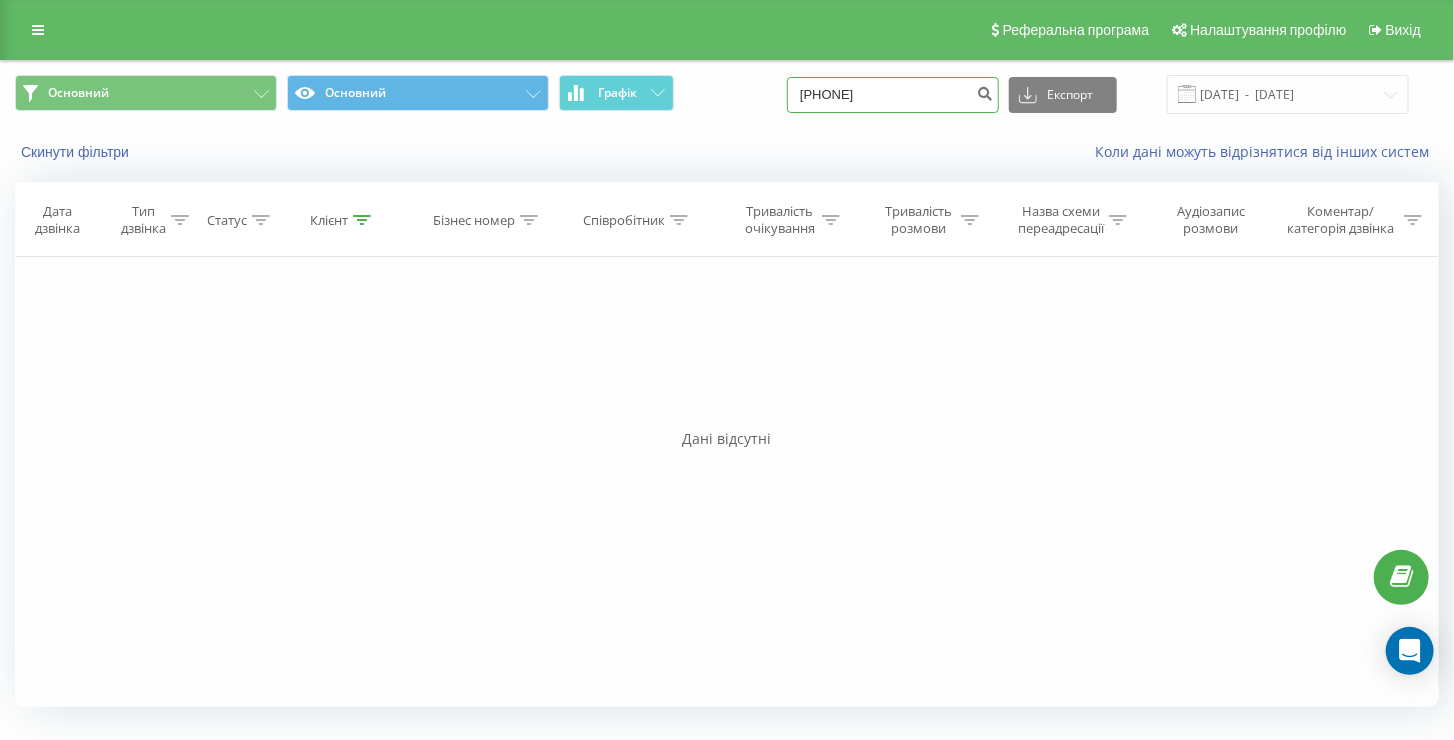 click on "[PHONE]" at bounding box center (893, 95) 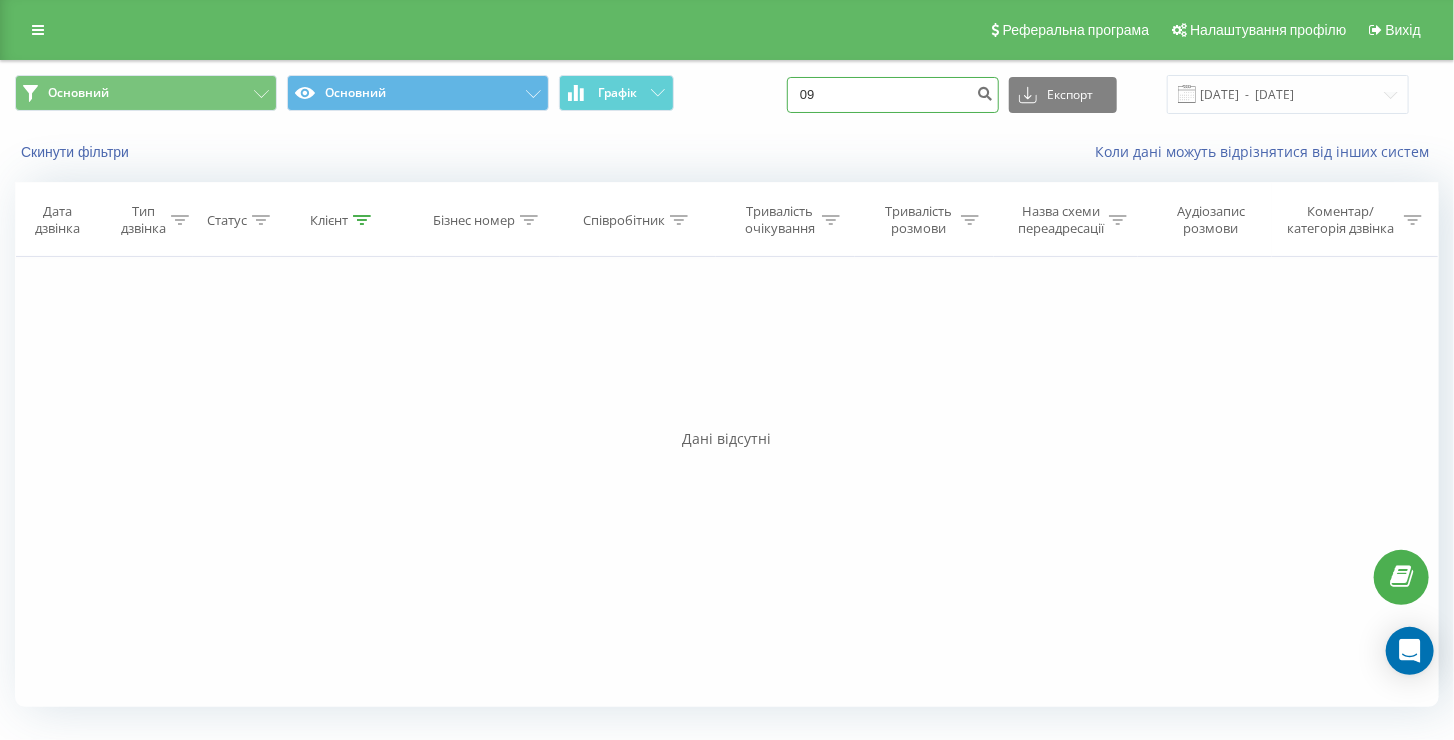 type on "0" 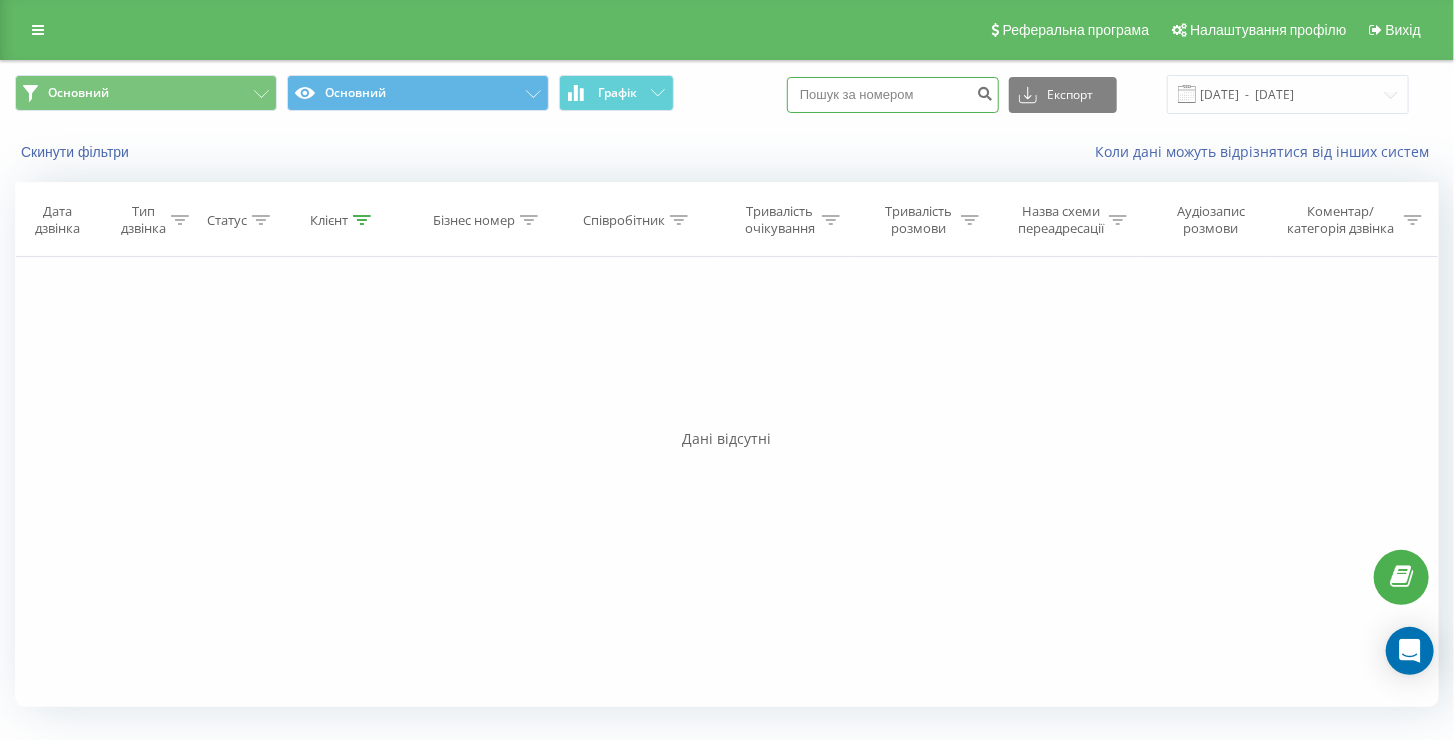 type 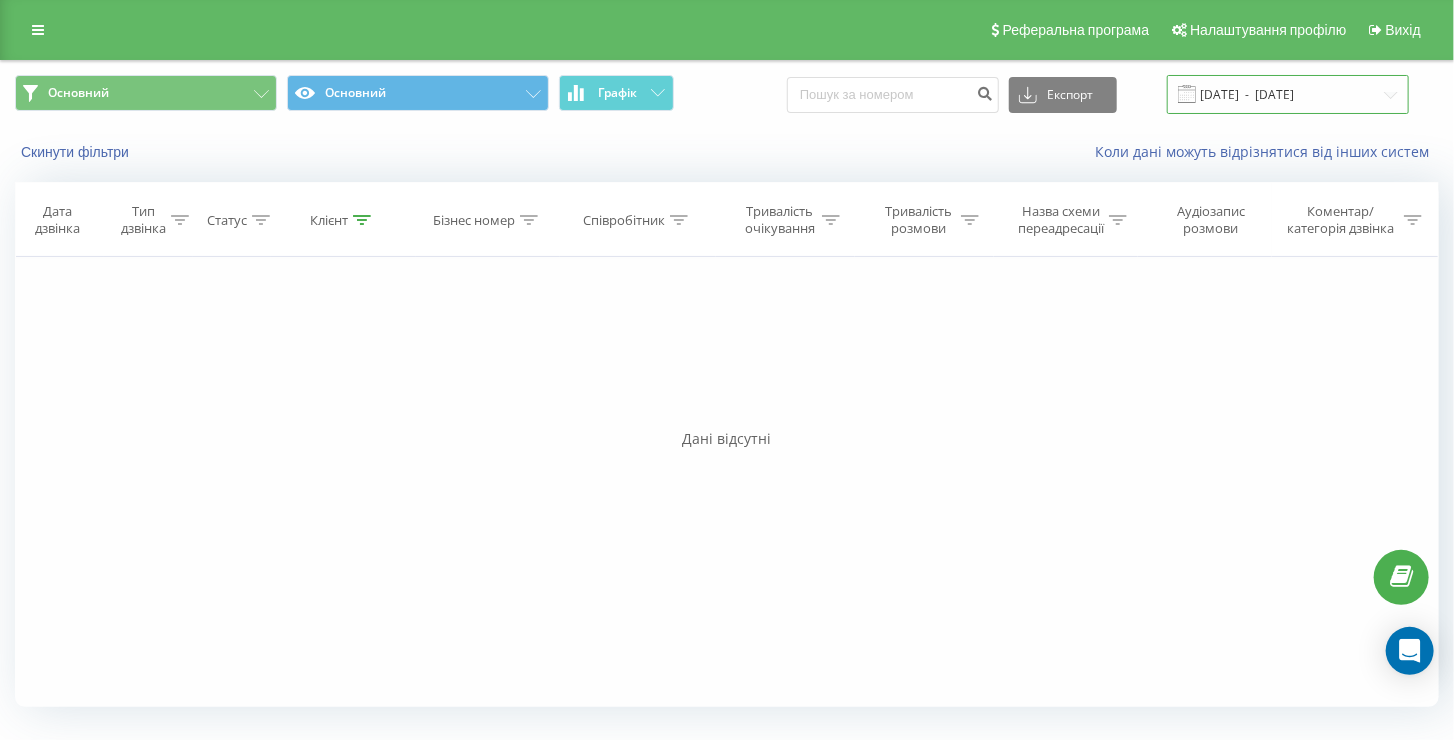 click on "[DATE]  -  [DATE]" at bounding box center [1288, 94] 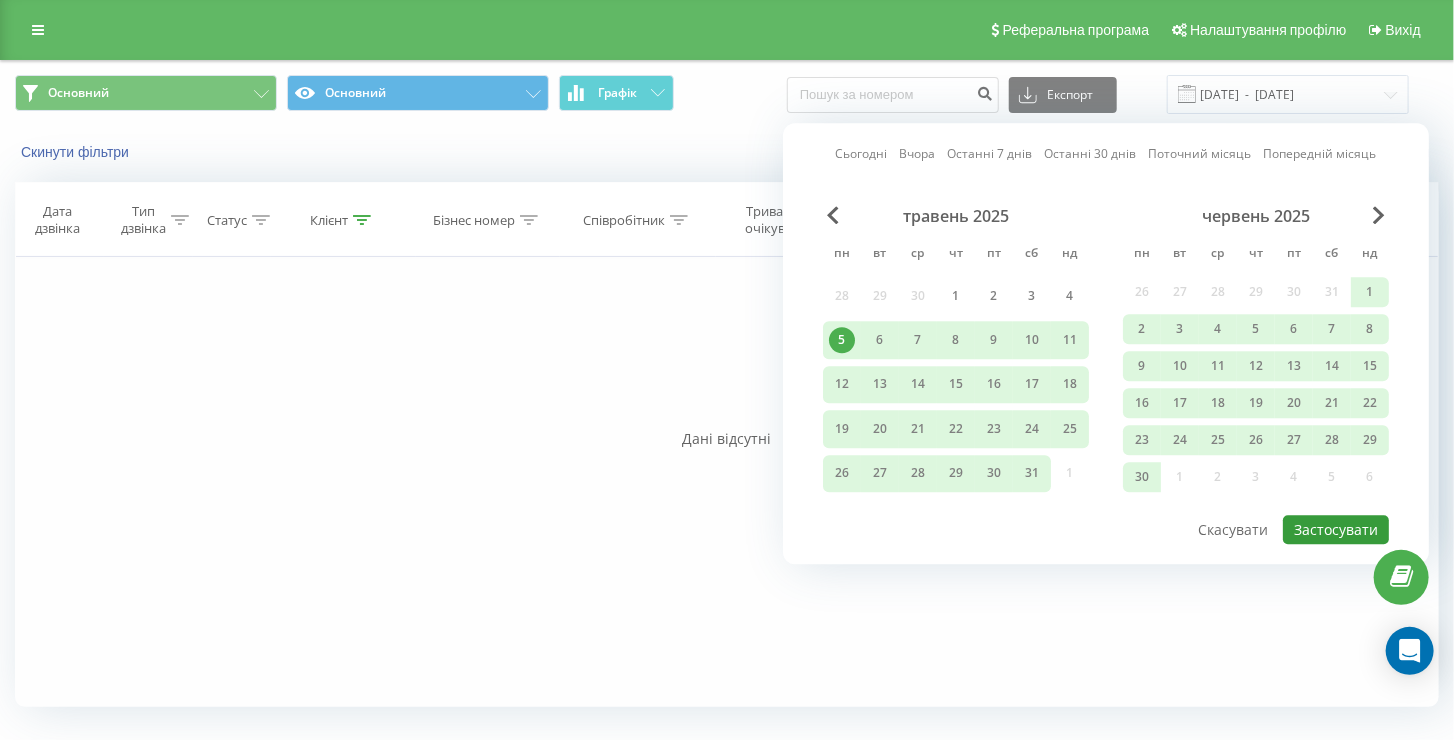 click on "Застосувати" at bounding box center [1336, 529] 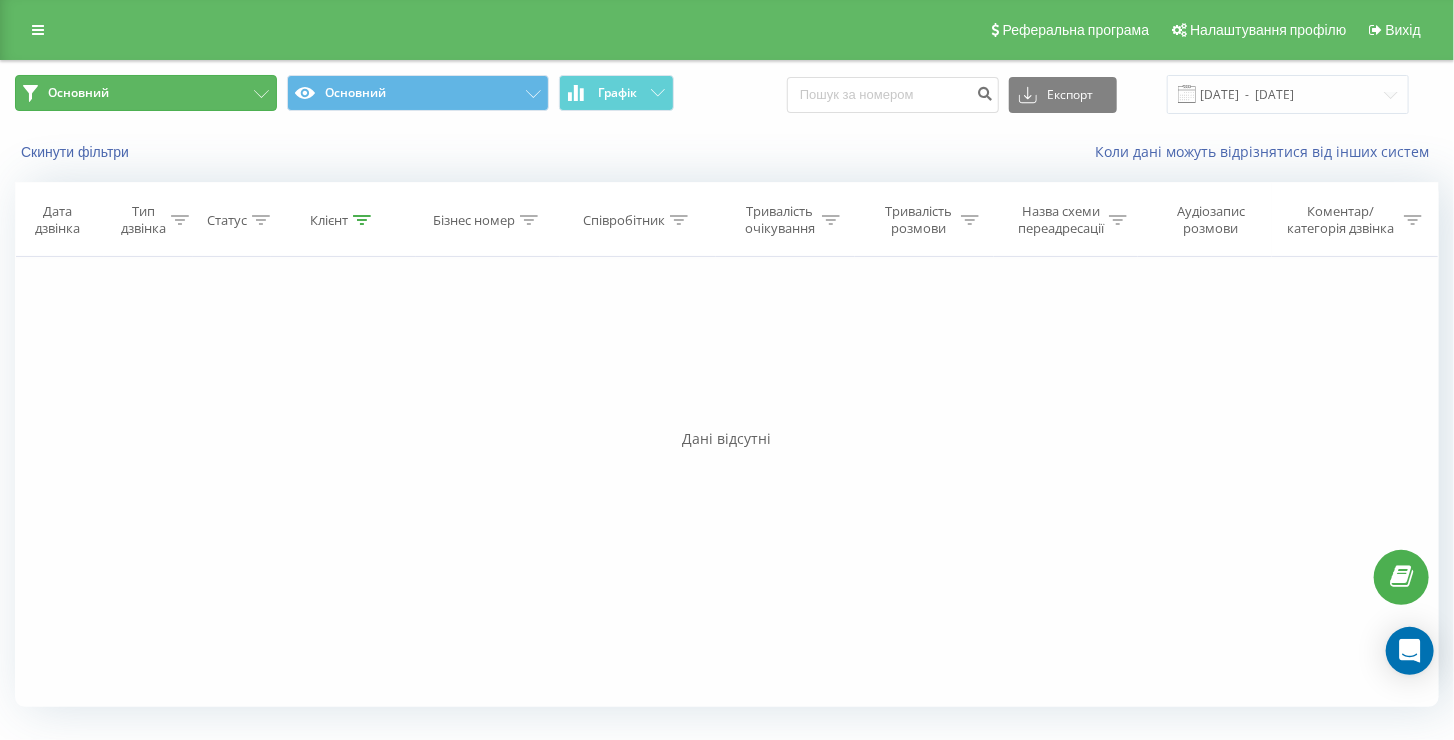 click on "Основний" at bounding box center (78, 93) 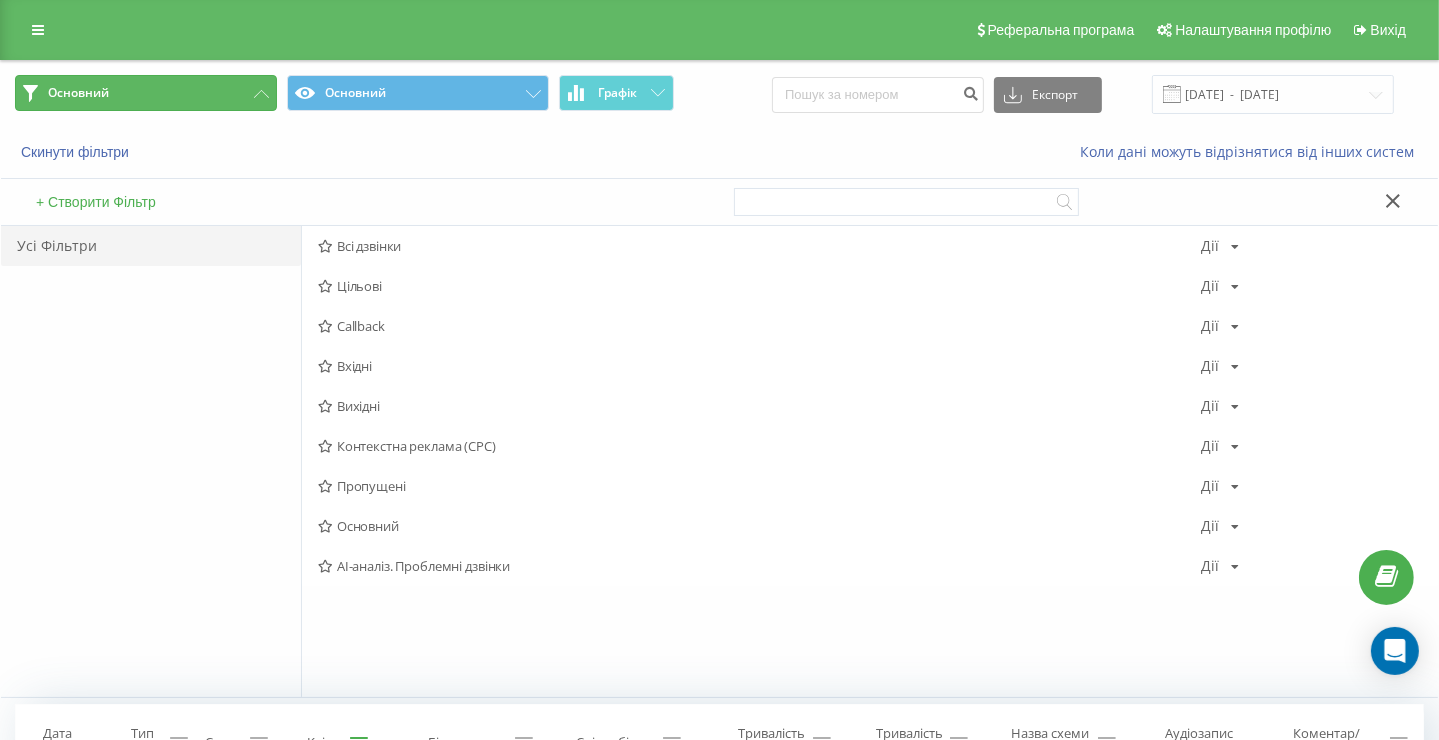 click on "Основний" at bounding box center [78, 93] 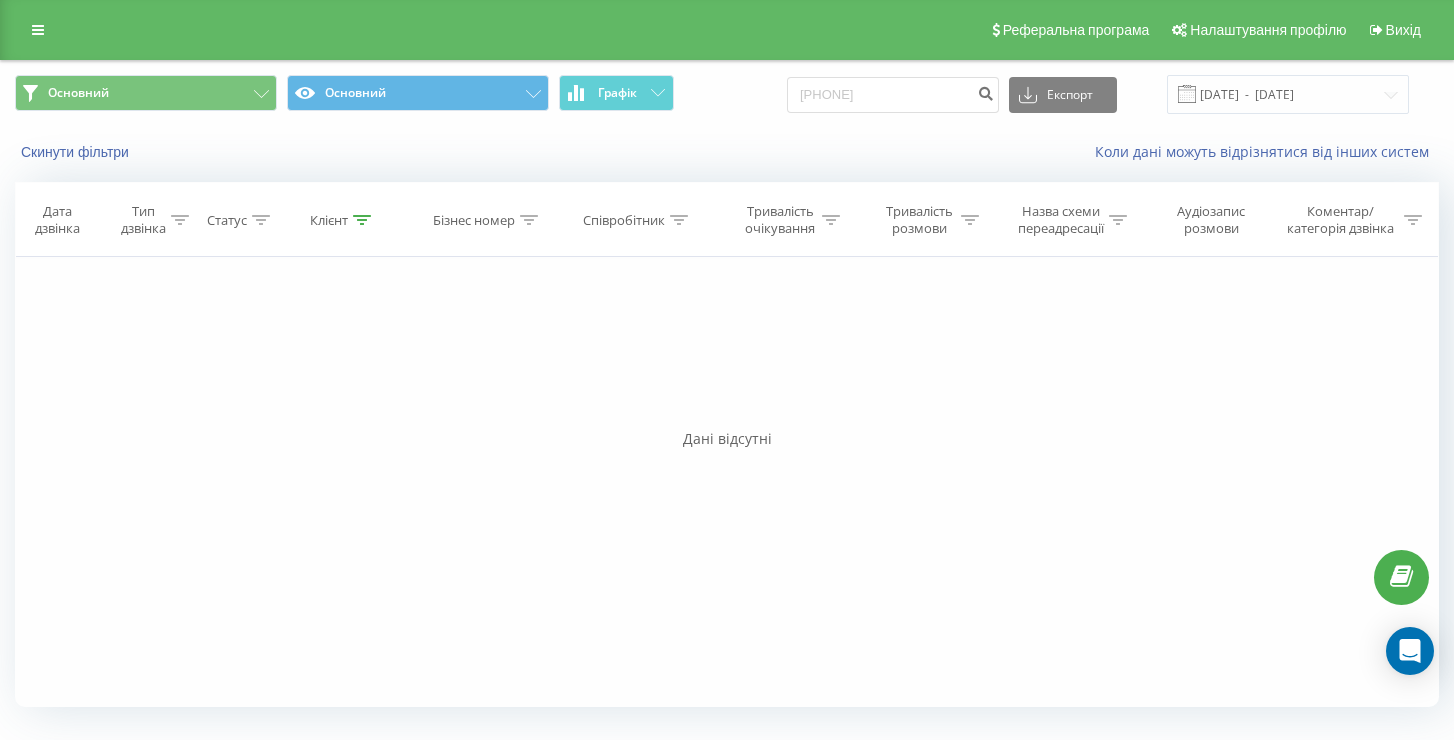 scroll, scrollTop: 0, scrollLeft: 0, axis: both 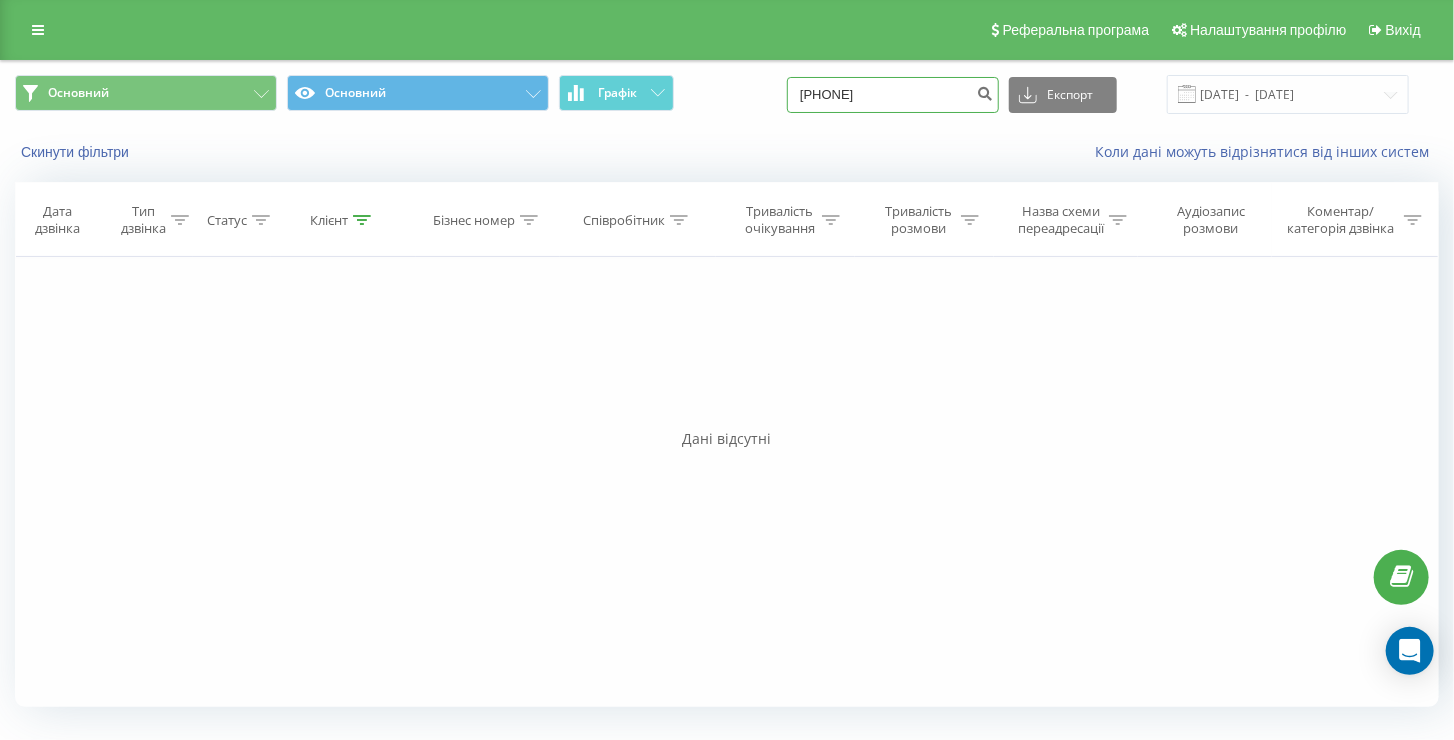 click on "[PHONE]" at bounding box center (893, 95) 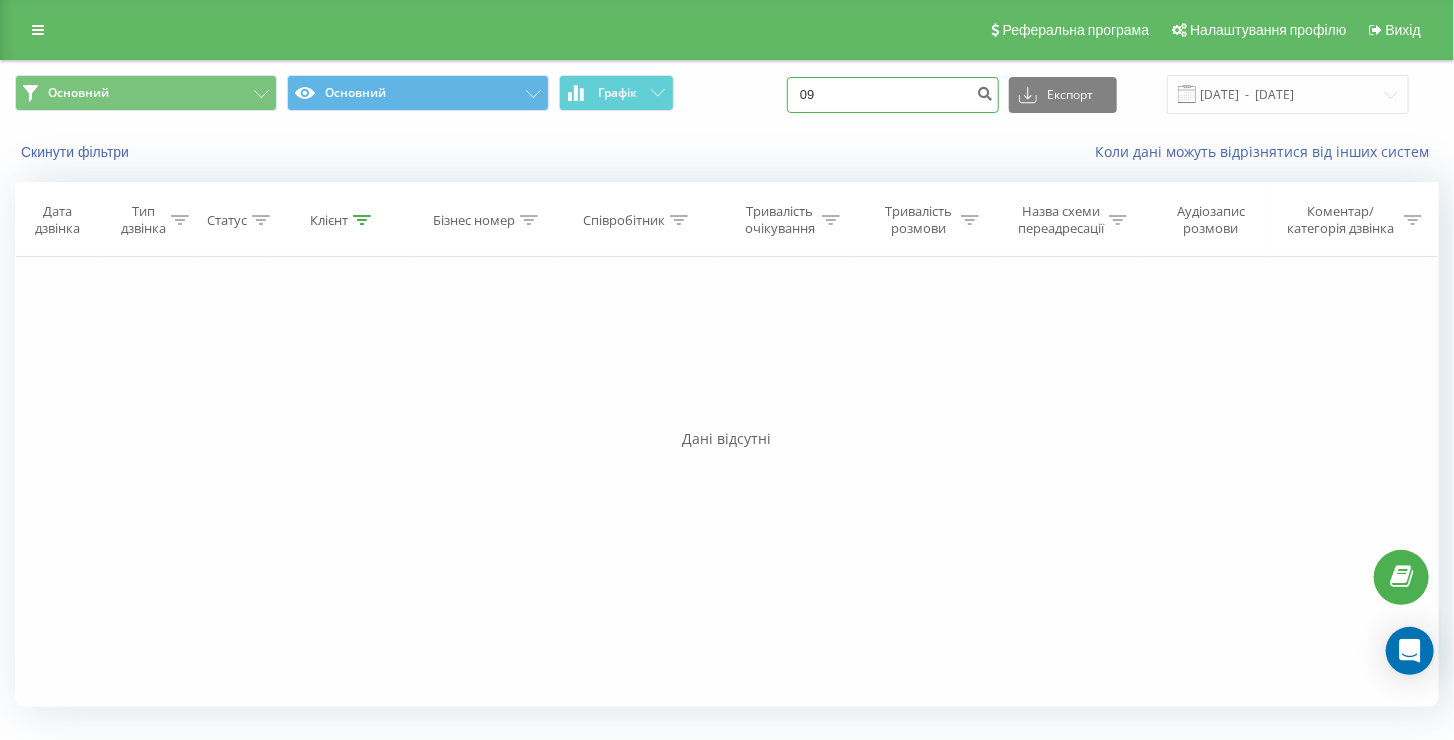 type on "0" 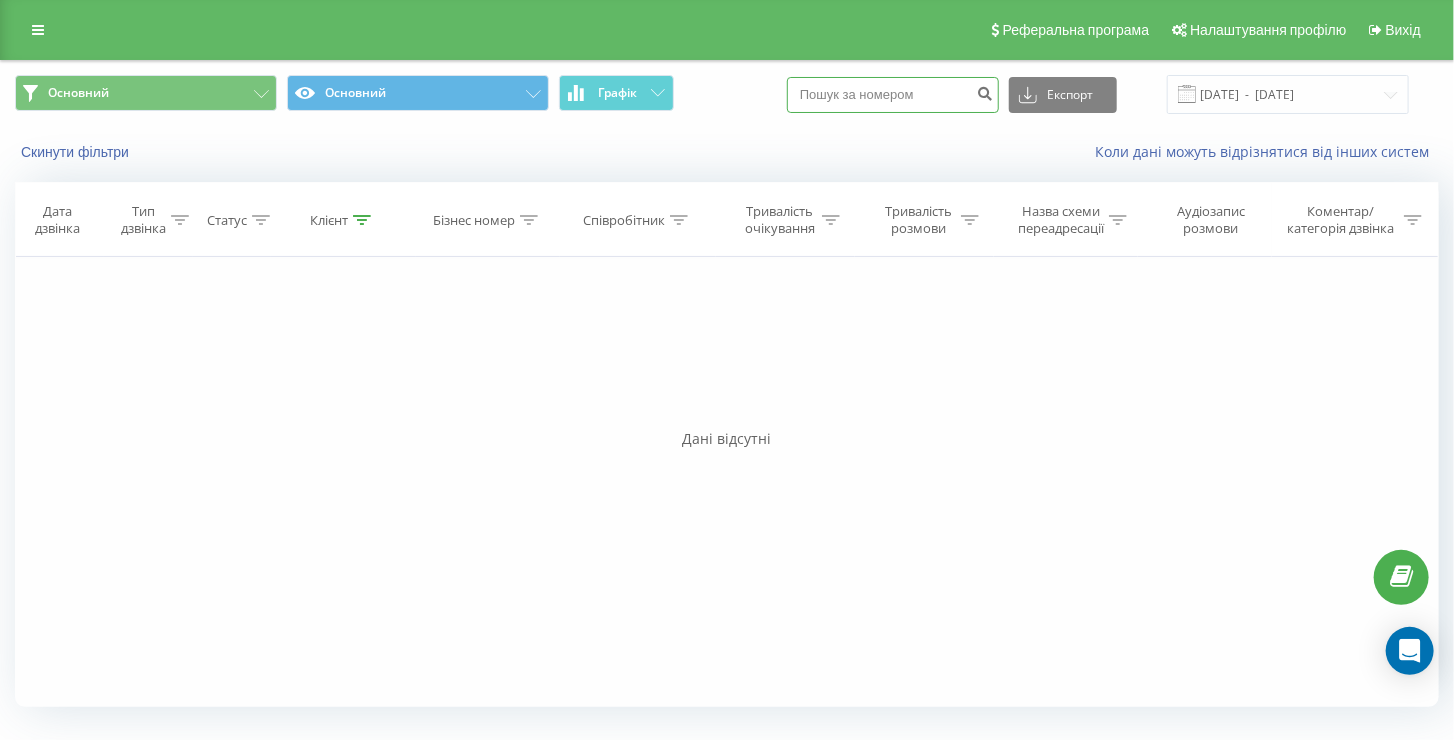 type 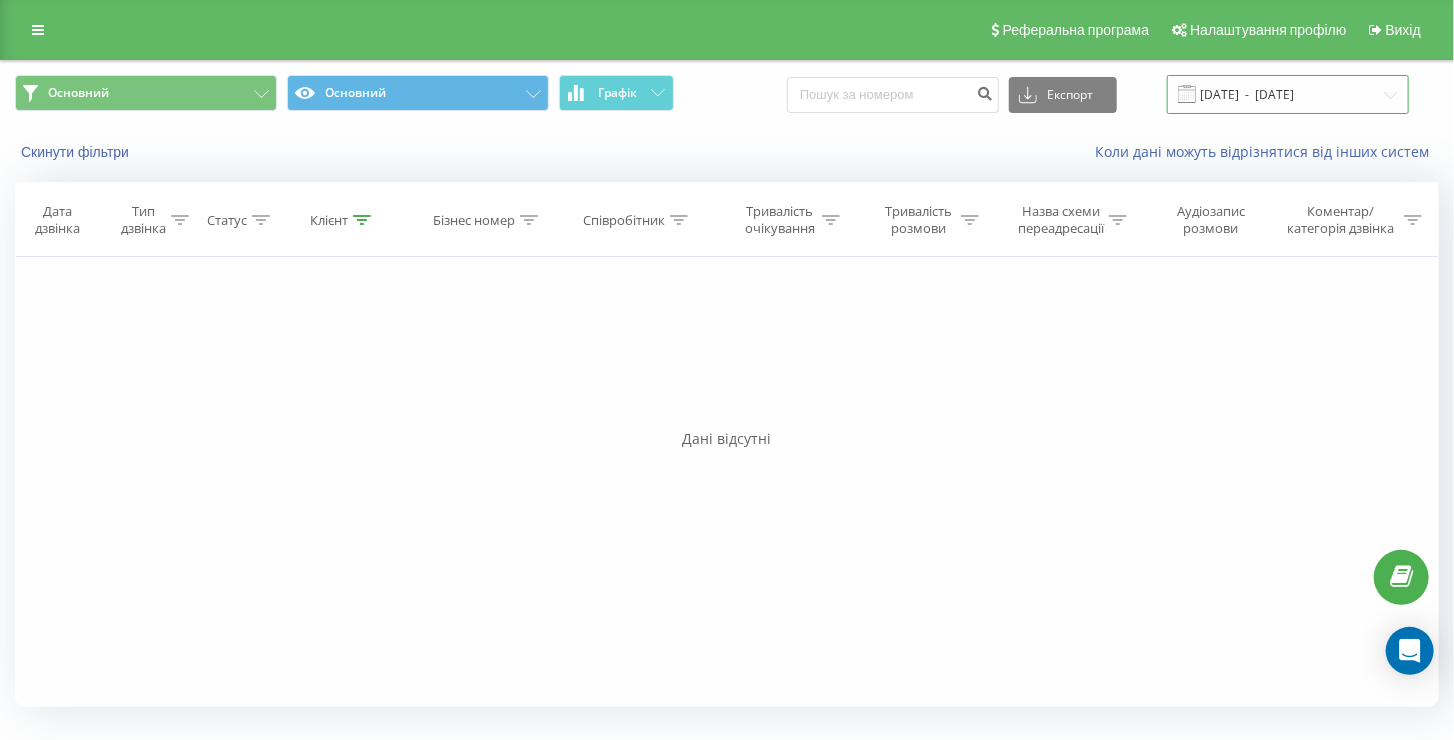 click on "[DATE]  -  [DATE]" at bounding box center (1288, 94) 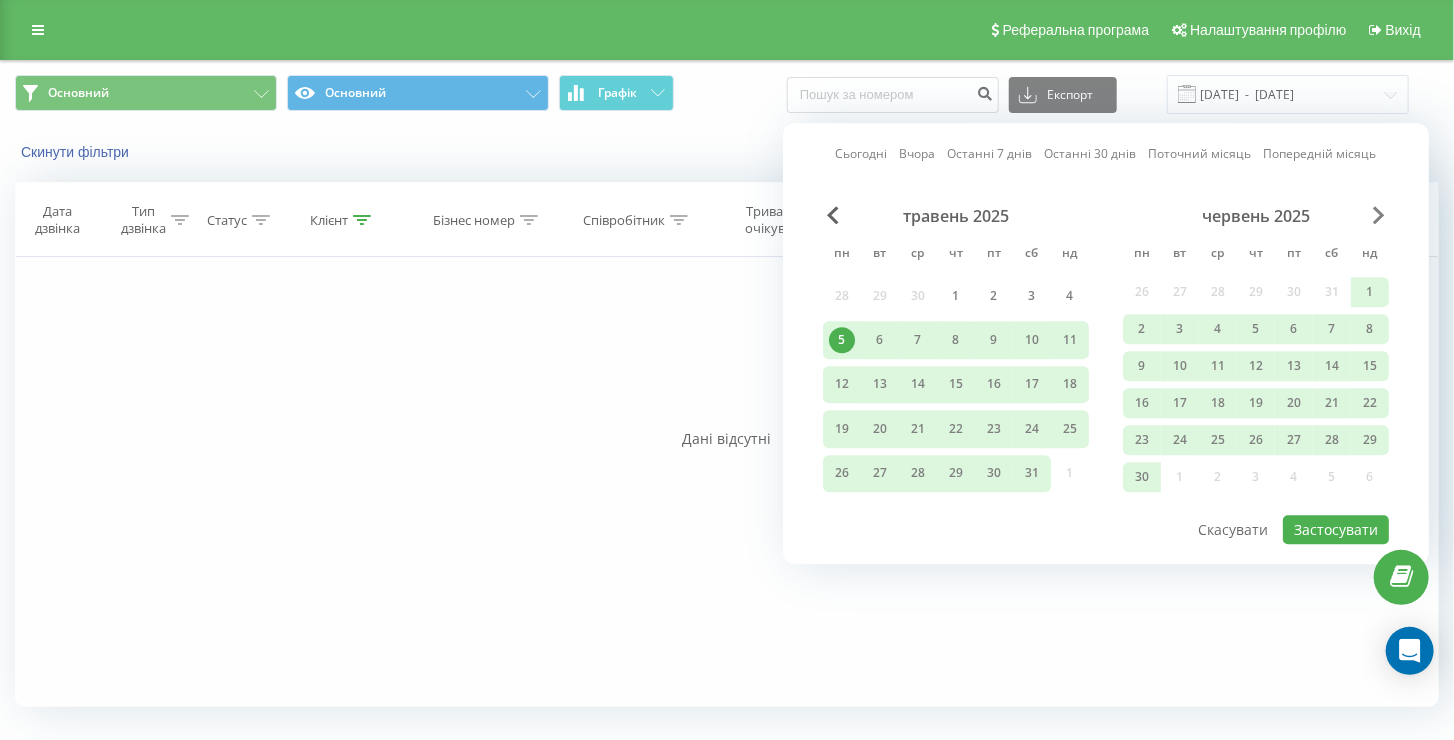 click at bounding box center (1379, 215) 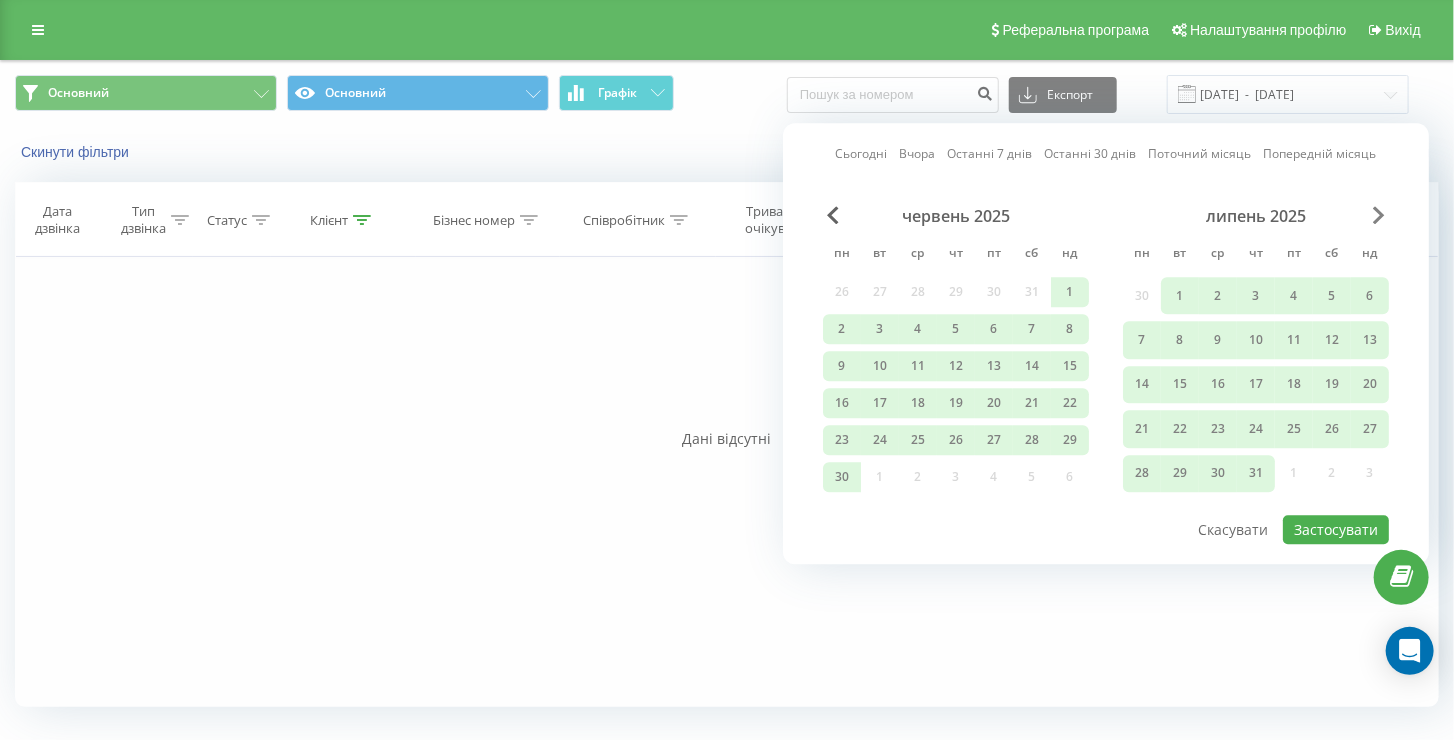 click at bounding box center (1379, 215) 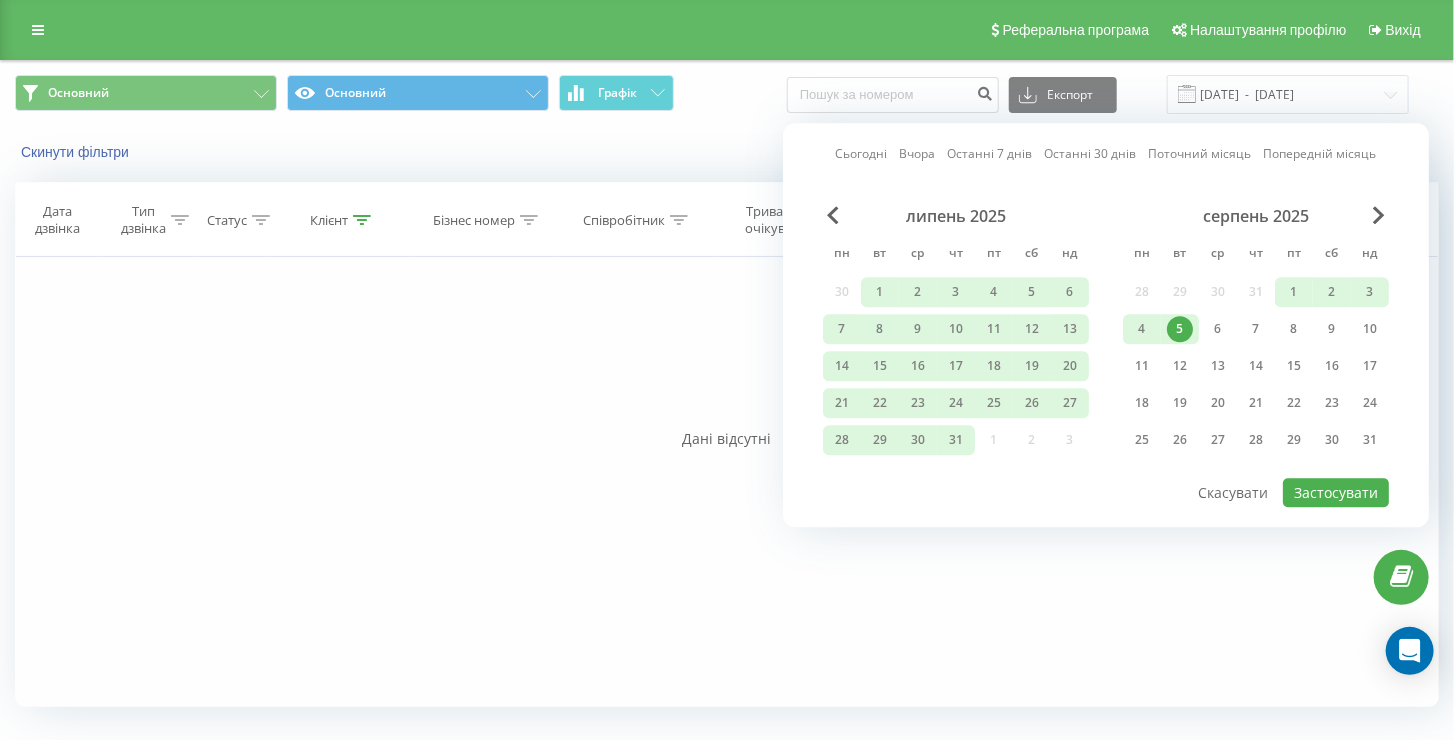 click on "5" at bounding box center [1180, 329] 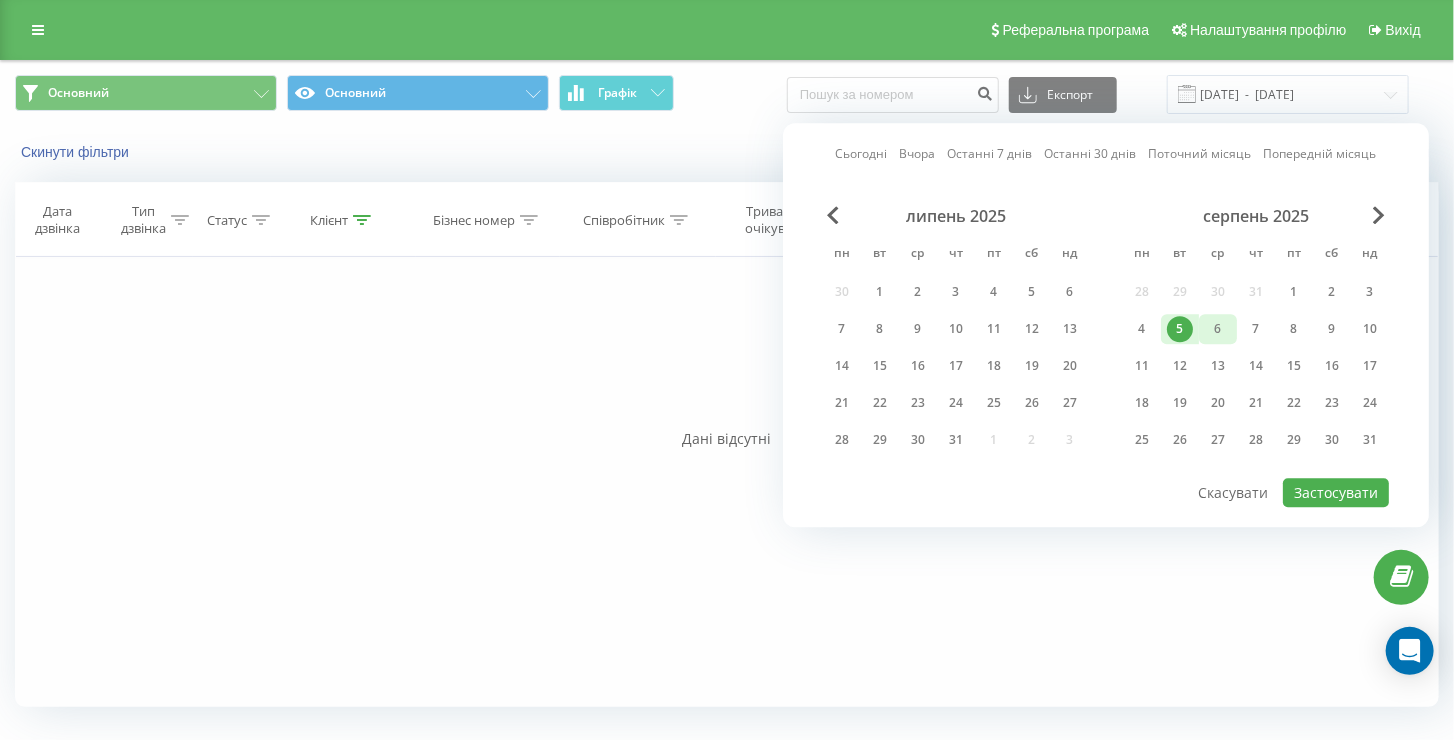 click on "6" at bounding box center (1218, 329) 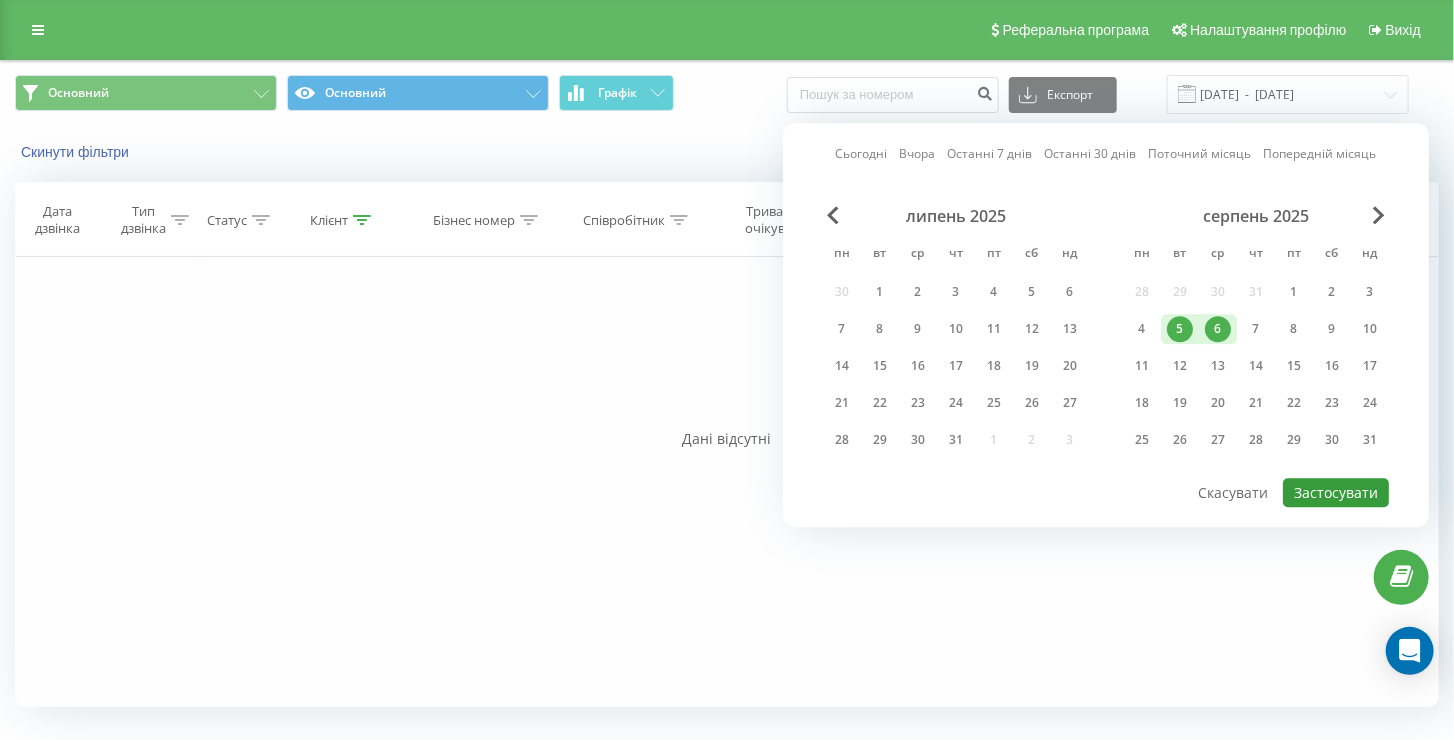 click on "Застосувати" at bounding box center (1336, 492) 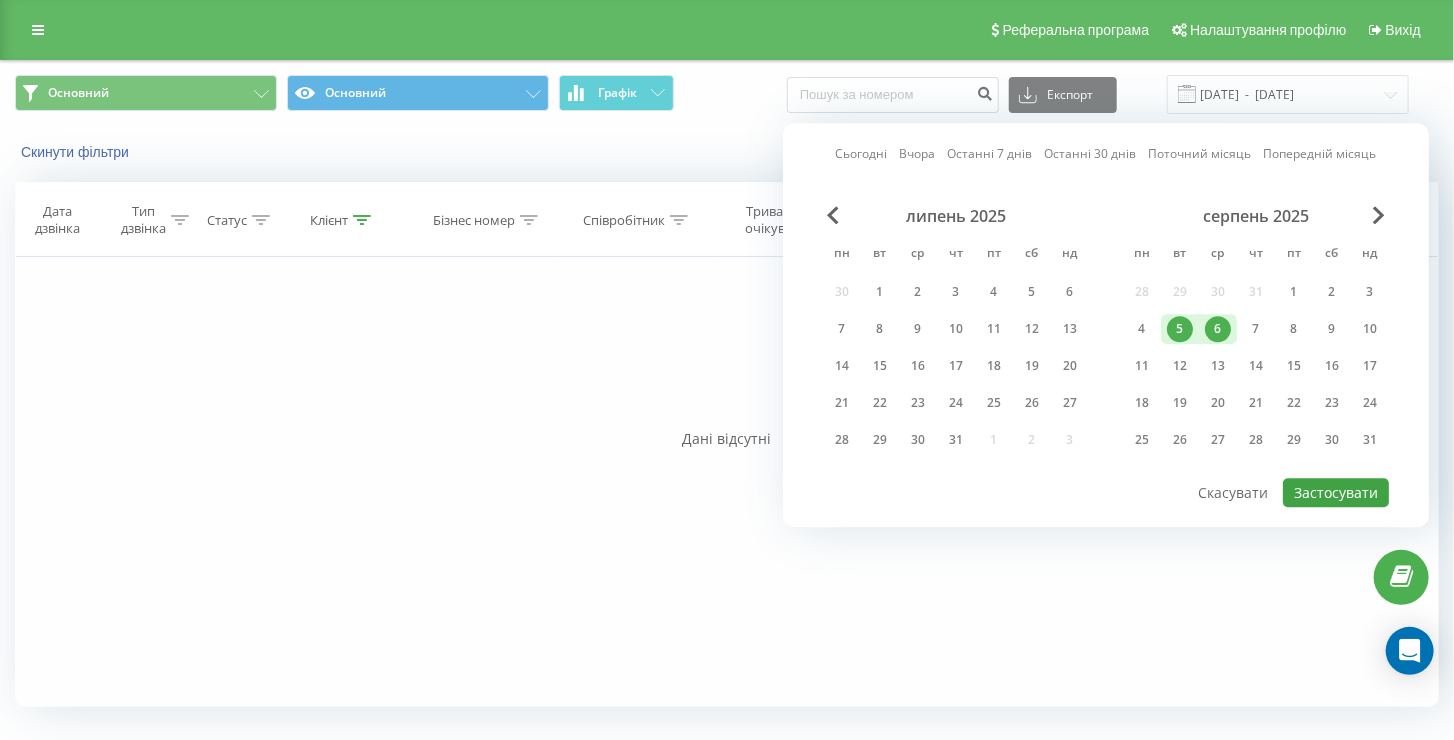 type on "[DATE]  -  [DATE]" 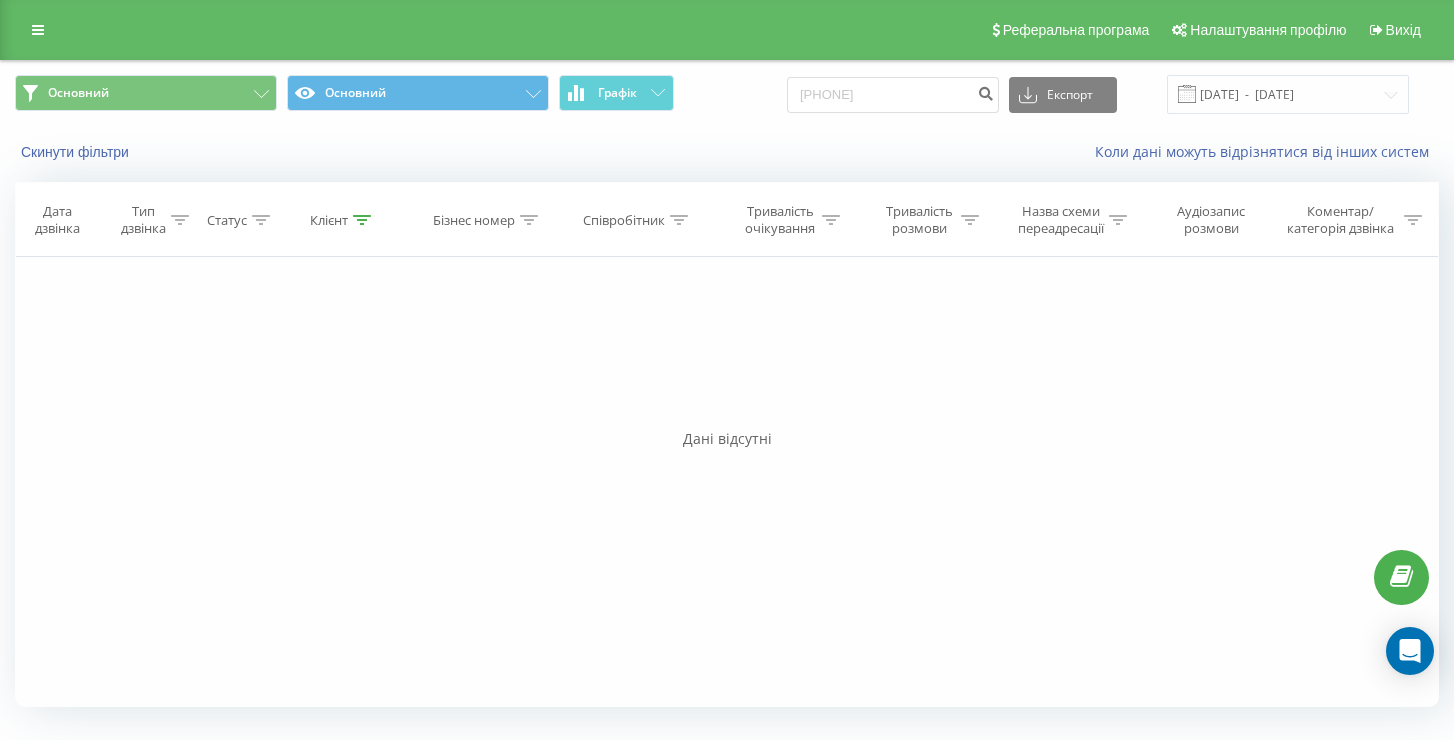 scroll, scrollTop: 0, scrollLeft: 0, axis: both 